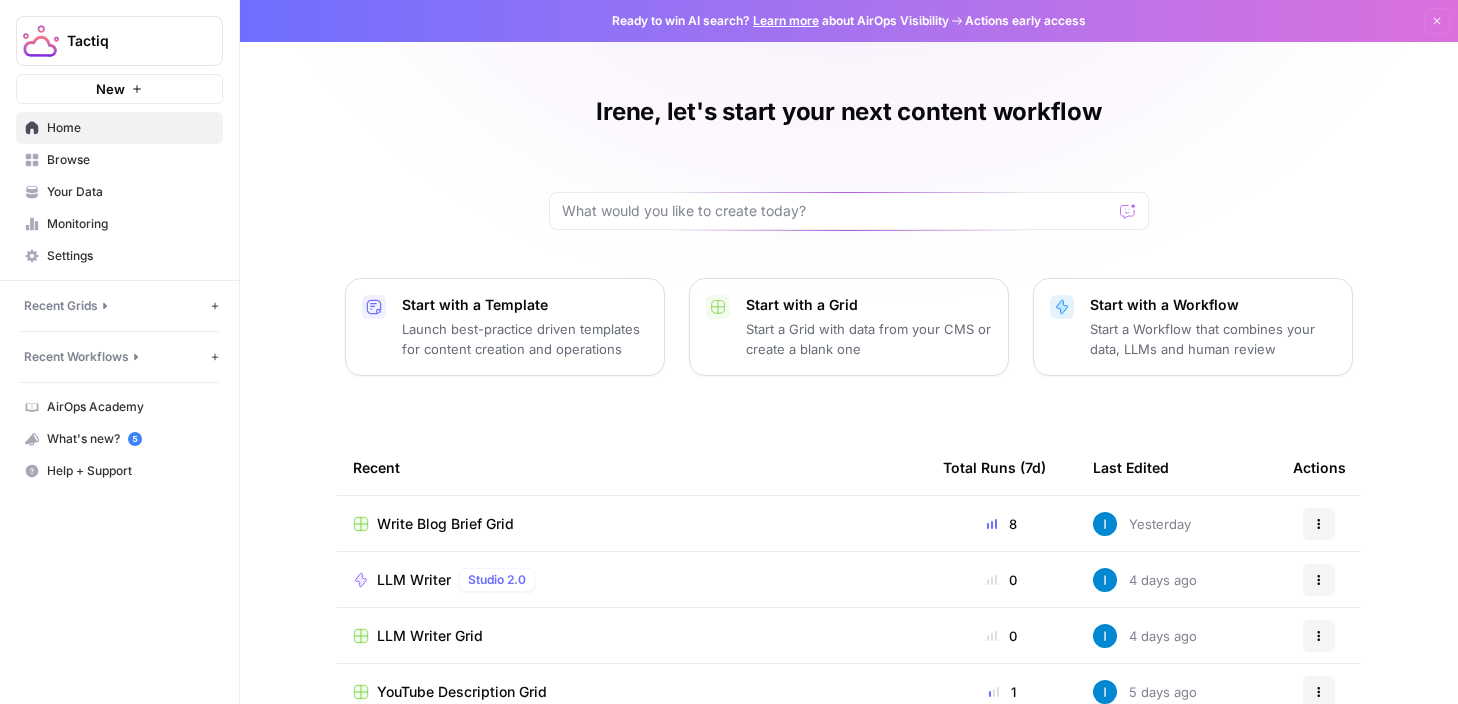scroll, scrollTop: 0, scrollLeft: 0, axis: both 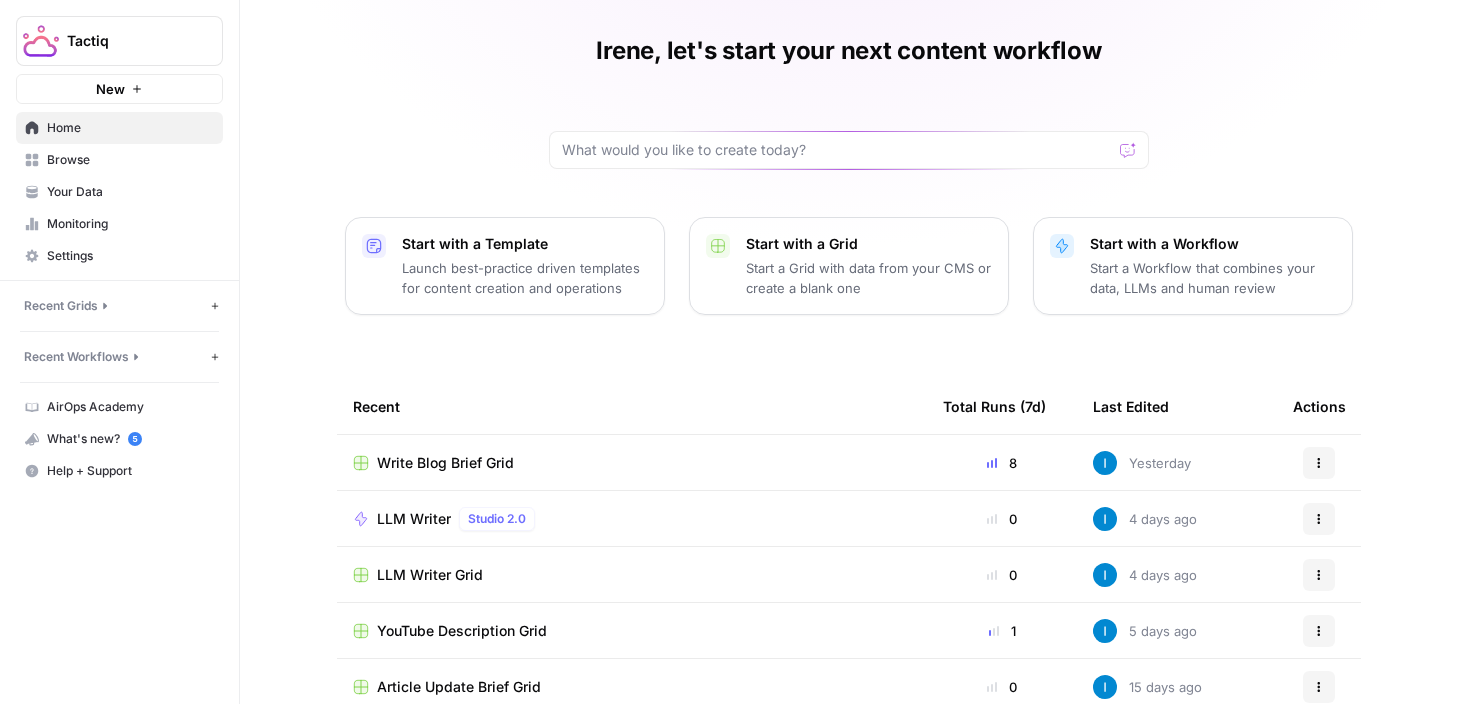 click on "Write Blog Brief Grid" at bounding box center [445, 463] 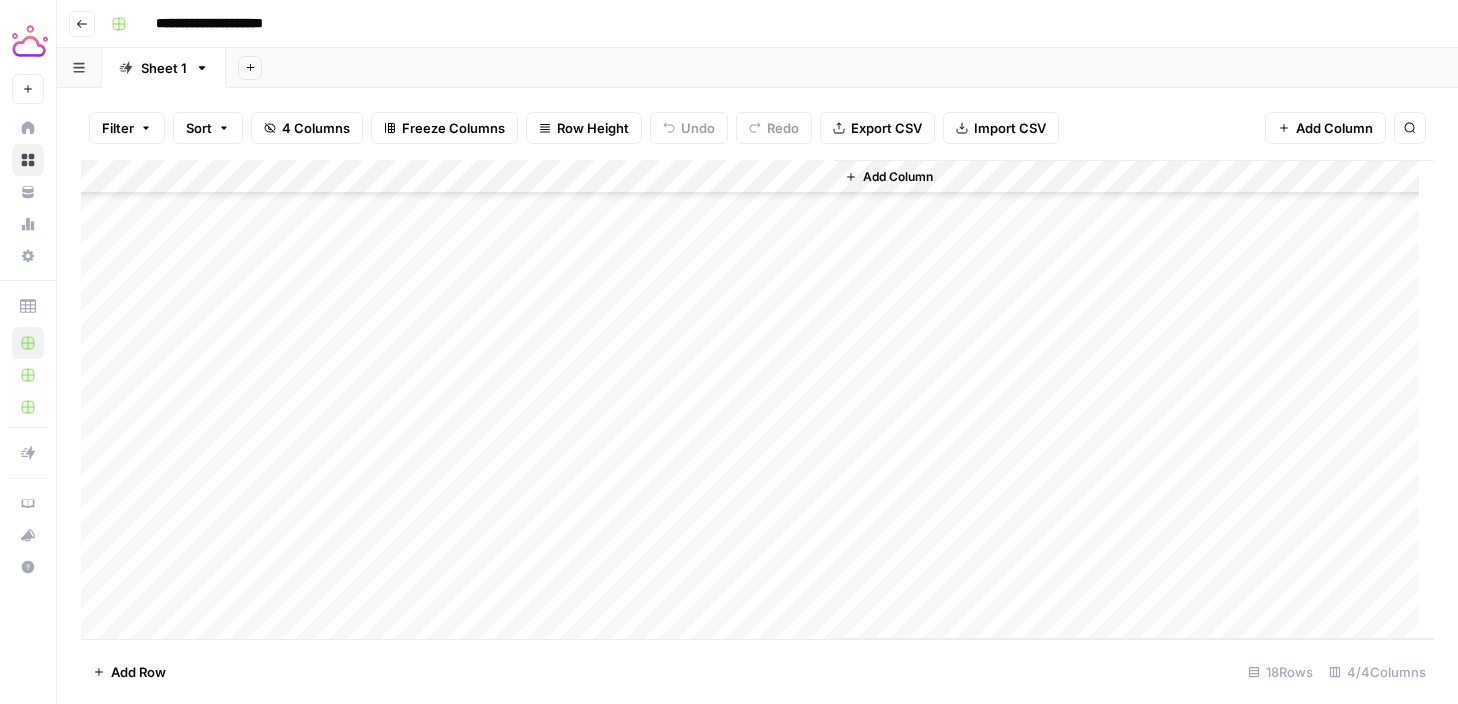 scroll, scrollTop: 199, scrollLeft: 0, axis: vertical 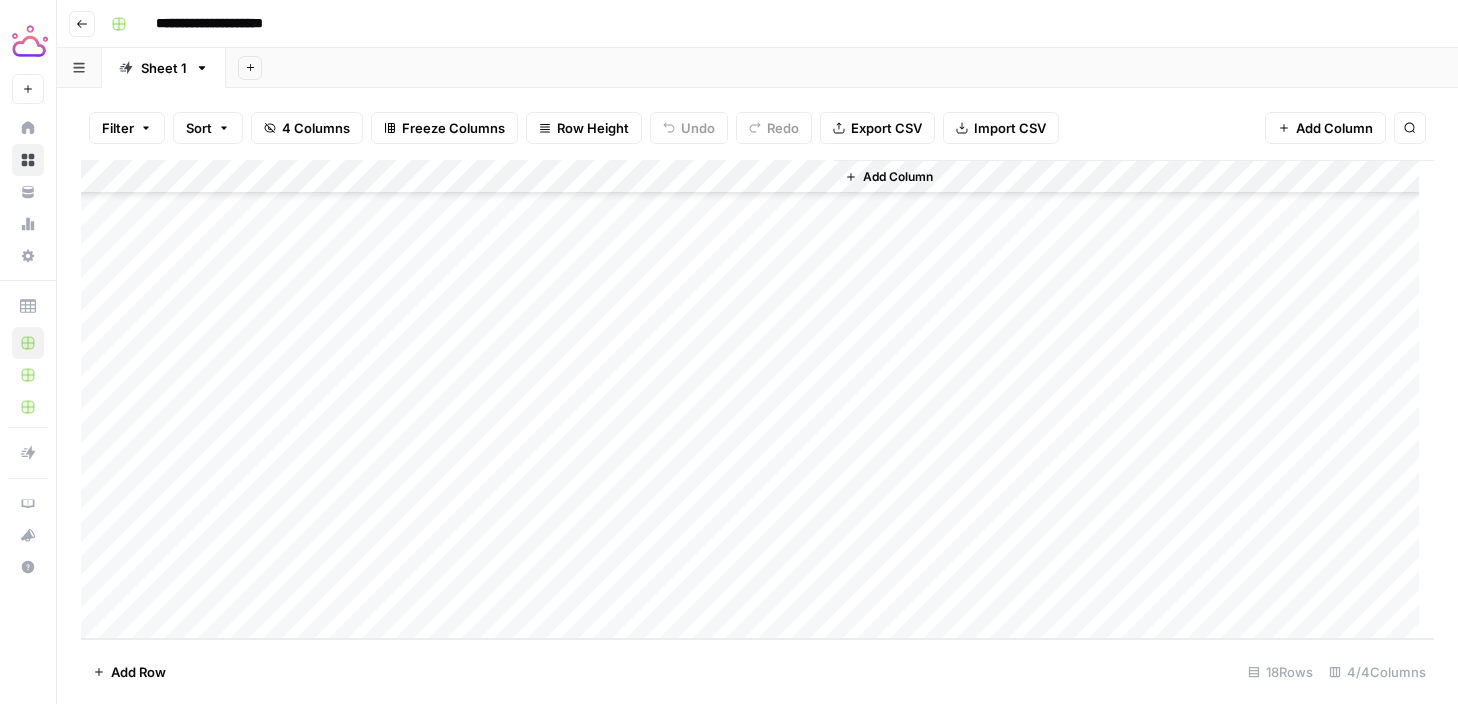 click on "Add Column" at bounding box center [757, 399] 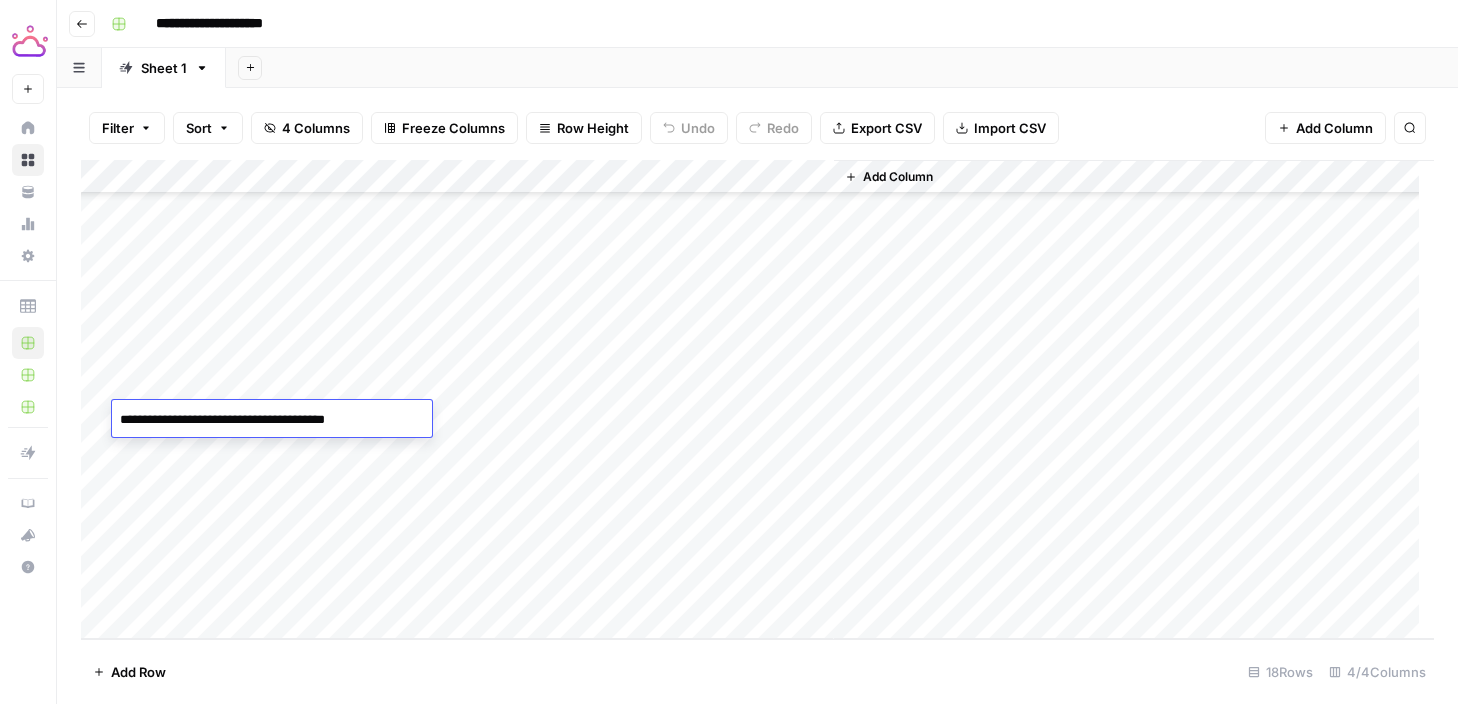 drag, startPoint x: 412, startPoint y: 427, endPoint x: 118, endPoint y: 423, distance: 294.02722 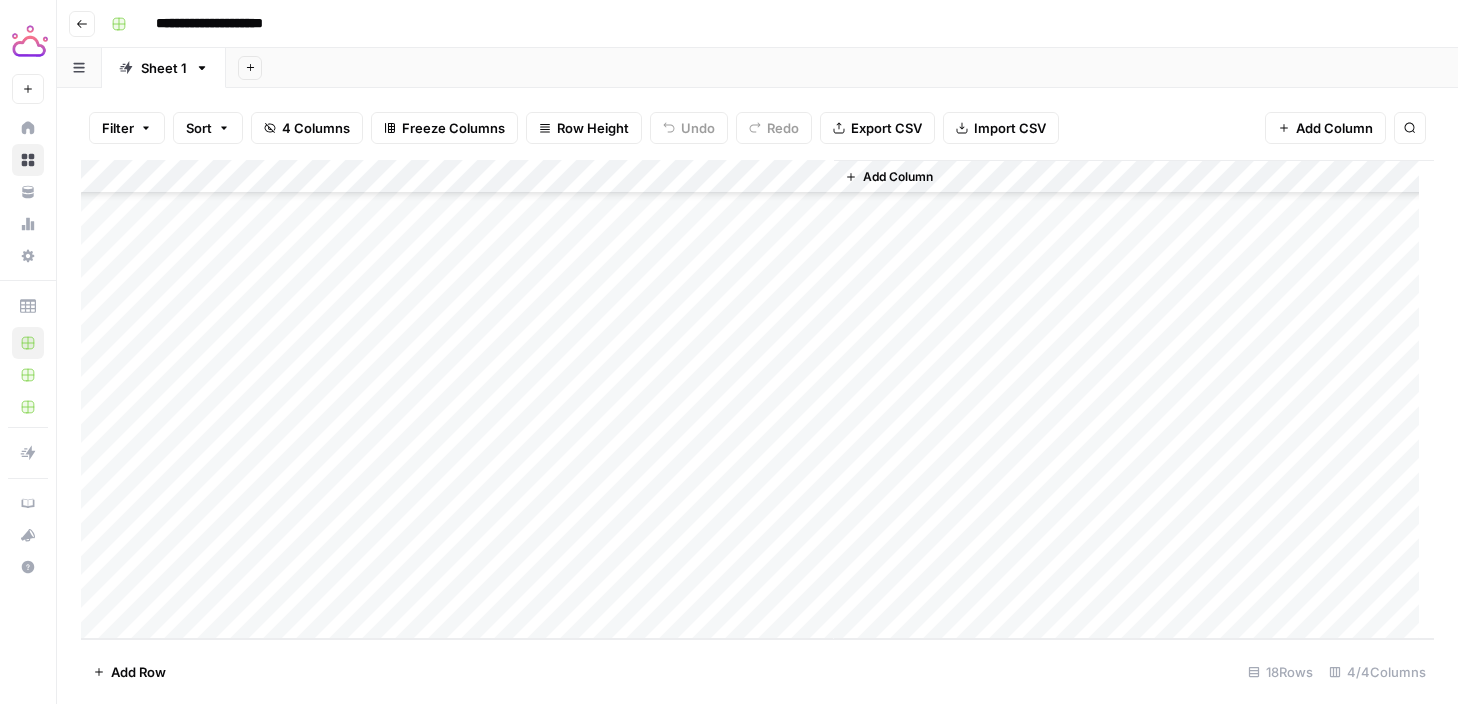 click on "Add Column" at bounding box center (757, 399) 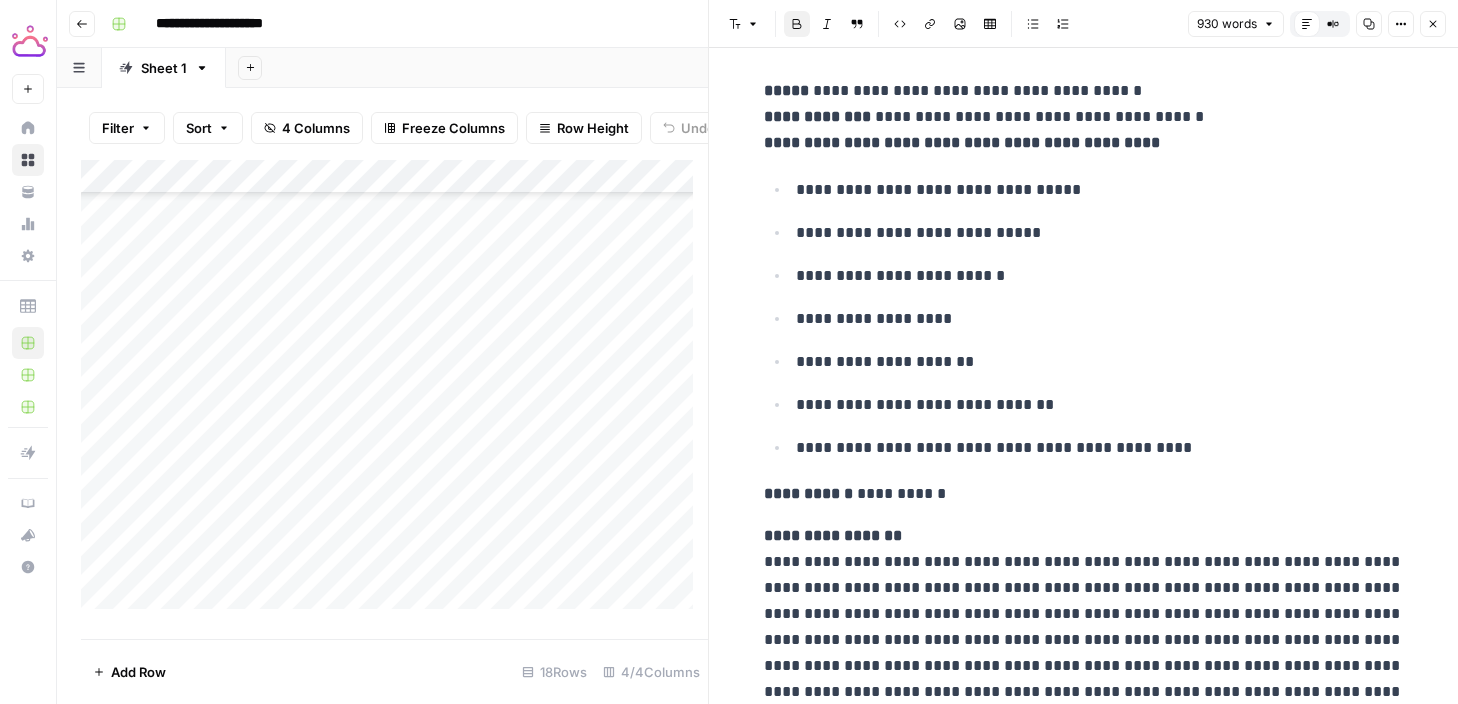 scroll, scrollTop: 1609, scrollLeft: 0, axis: vertical 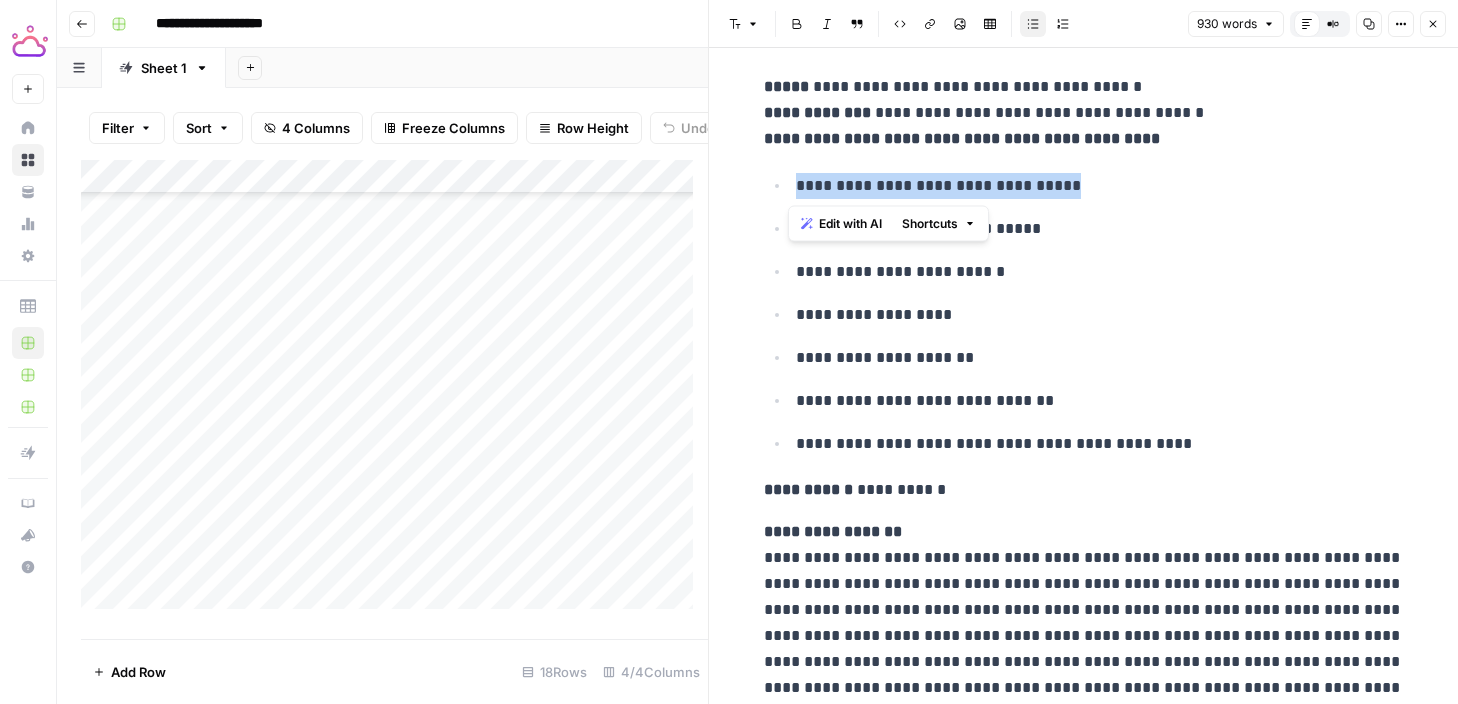 drag, startPoint x: 1076, startPoint y: 189, endPoint x: 792, endPoint y: 189, distance: 284 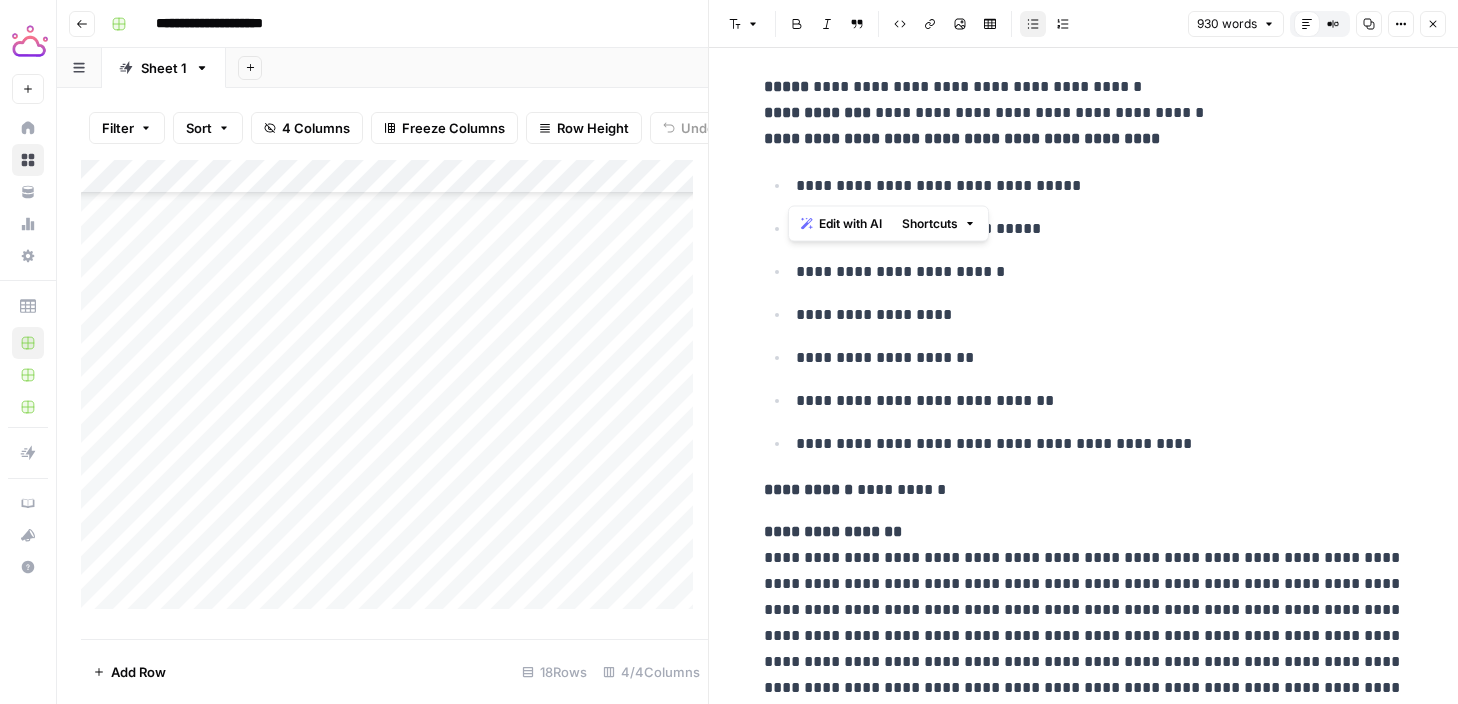 click on "**********" at bounding box center [1100, 315] 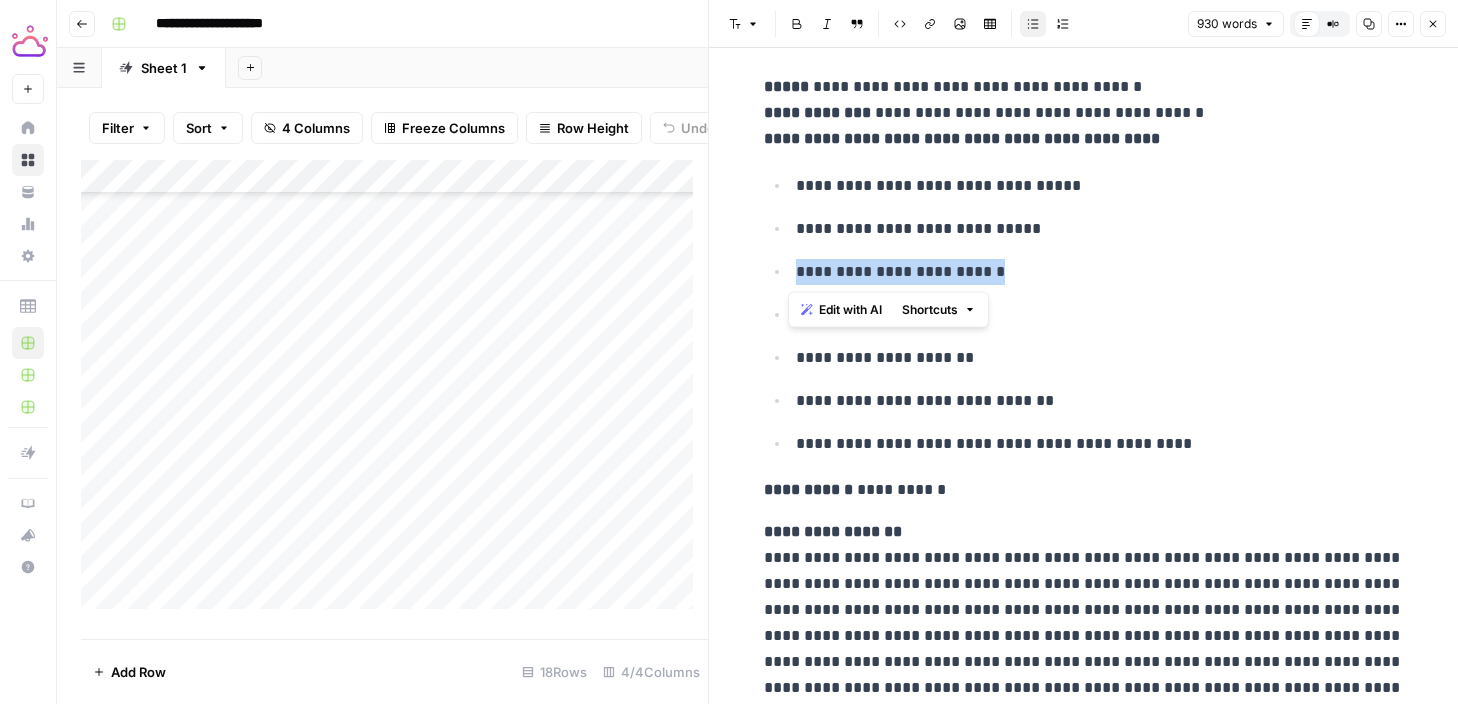 drag, startPoint x: 1014, startPoint y: 274, endPoint x: 791, endPoint y: 279, distance: 223.05605 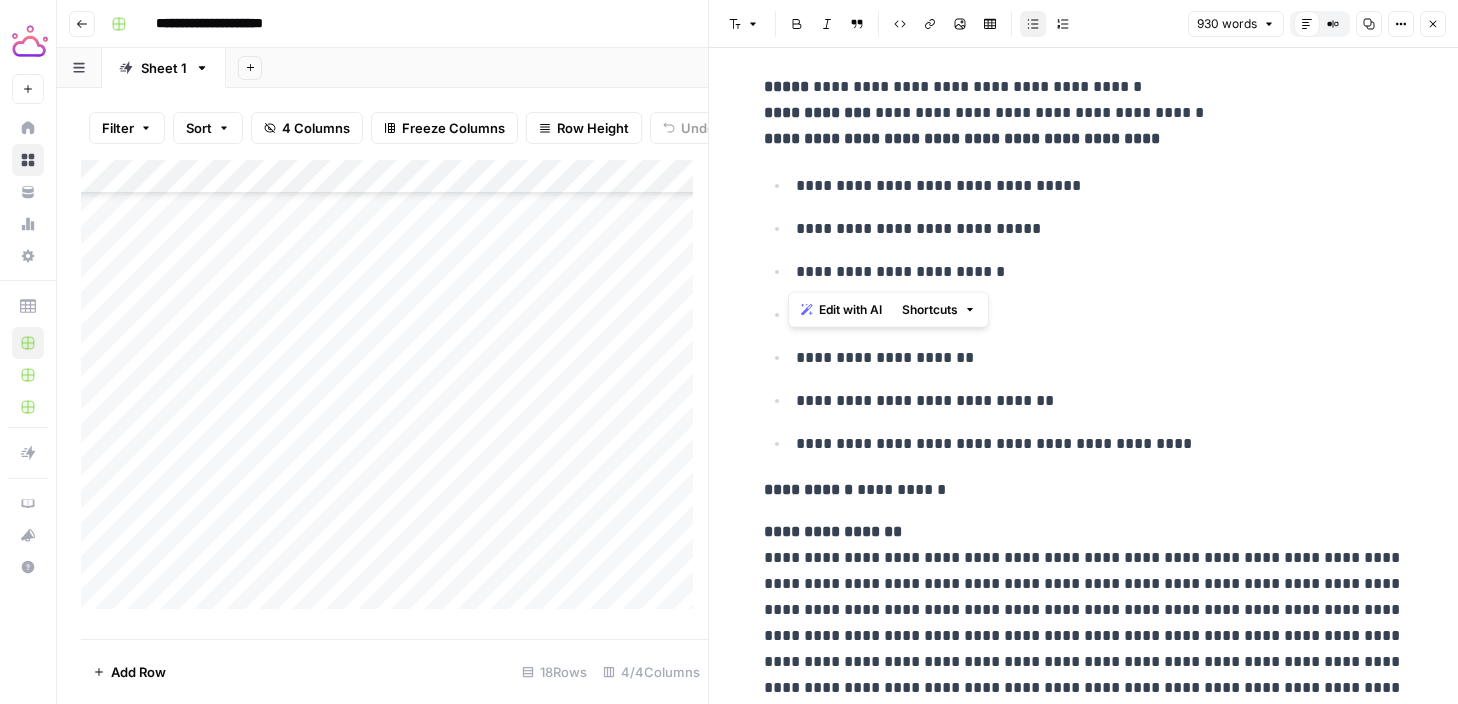 click on "**********" at bounding box center [1100, 315] 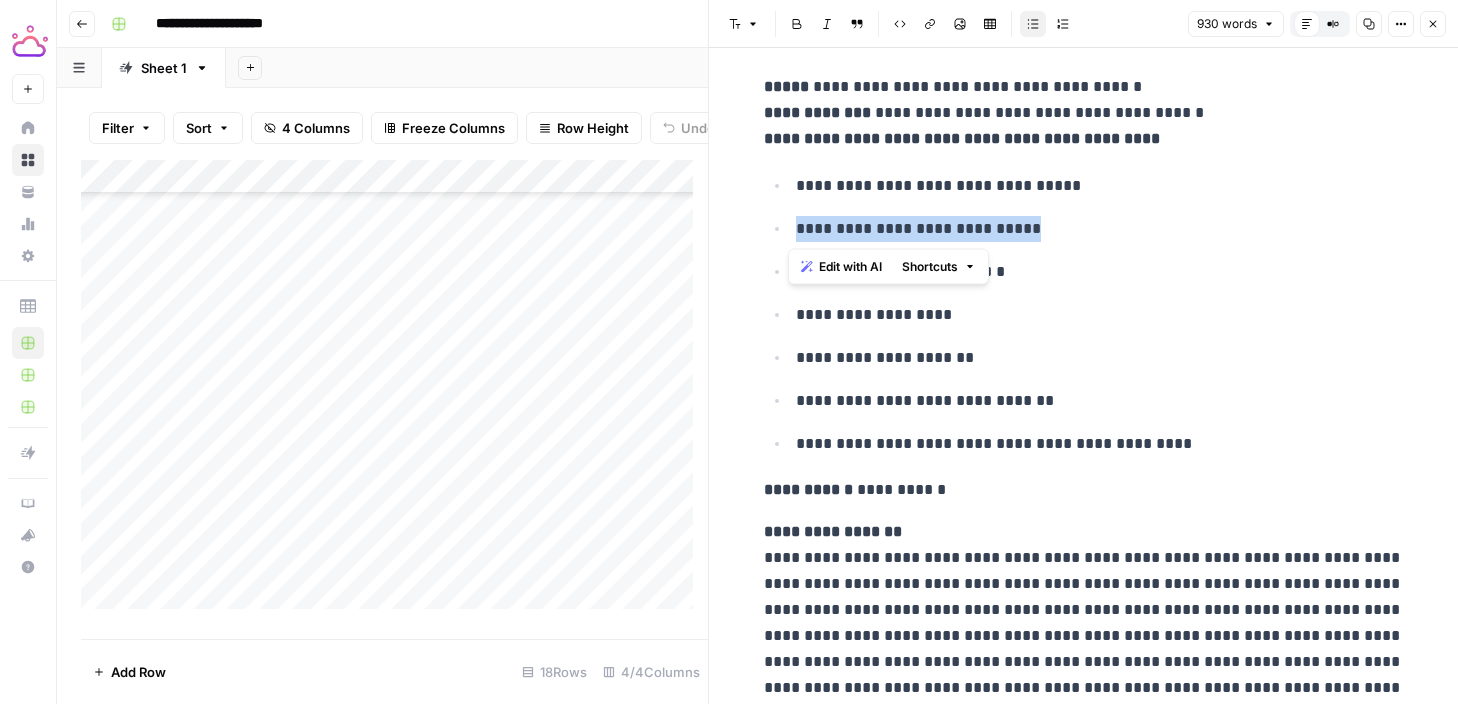 drag, startPoint x: 1060, startPoint y: 223, endPoint x: 786, endPoint y: 222, distance: 274.00183 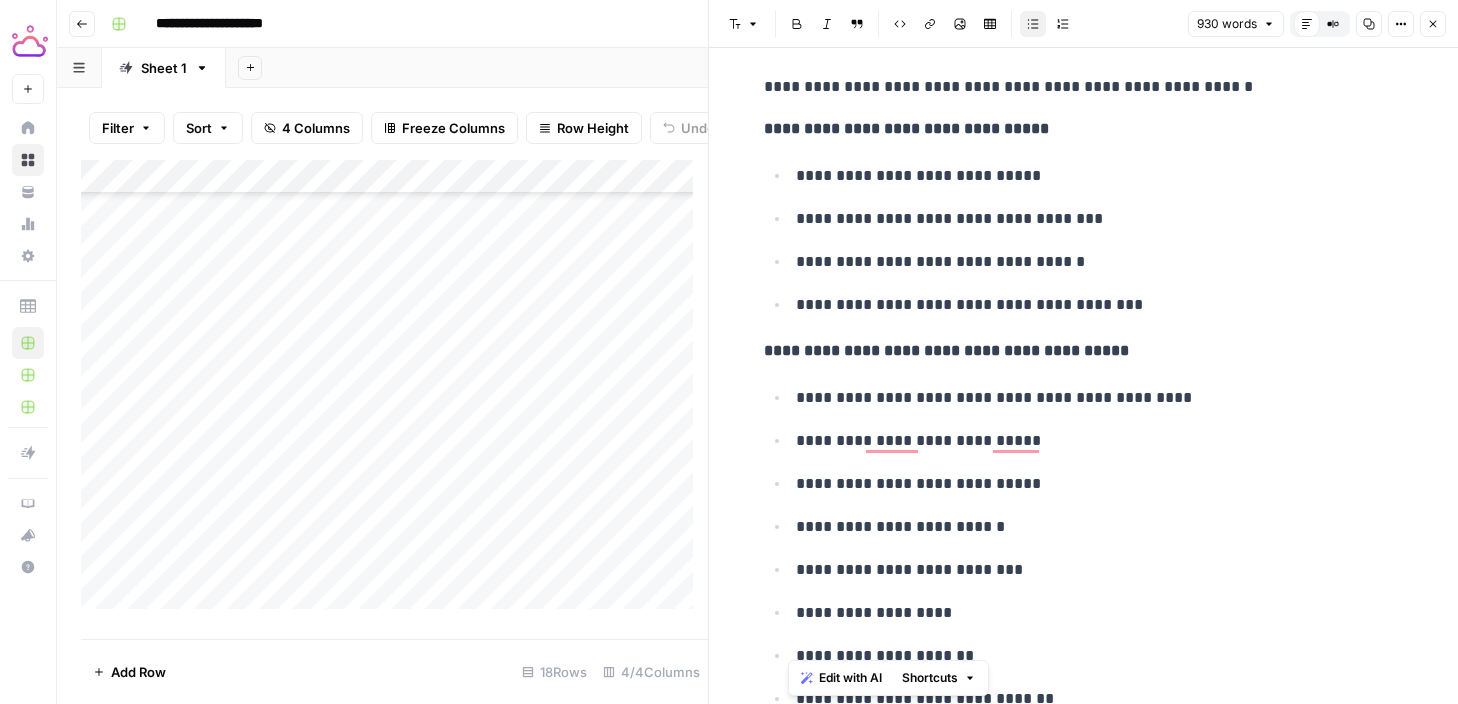 scroll, scrollTop: 15, scrollLeft: 0, axis: vertical 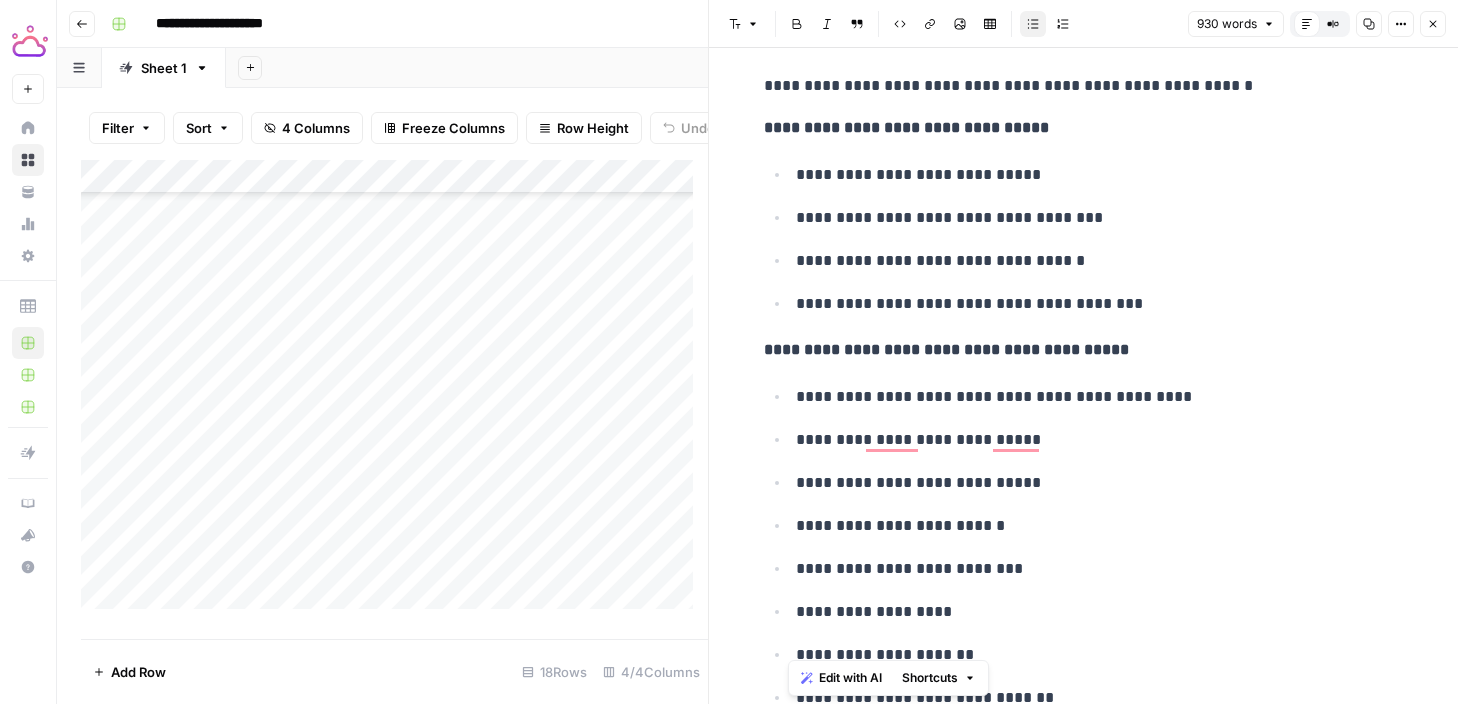 click on "**********" at bounding box center (770, 24) 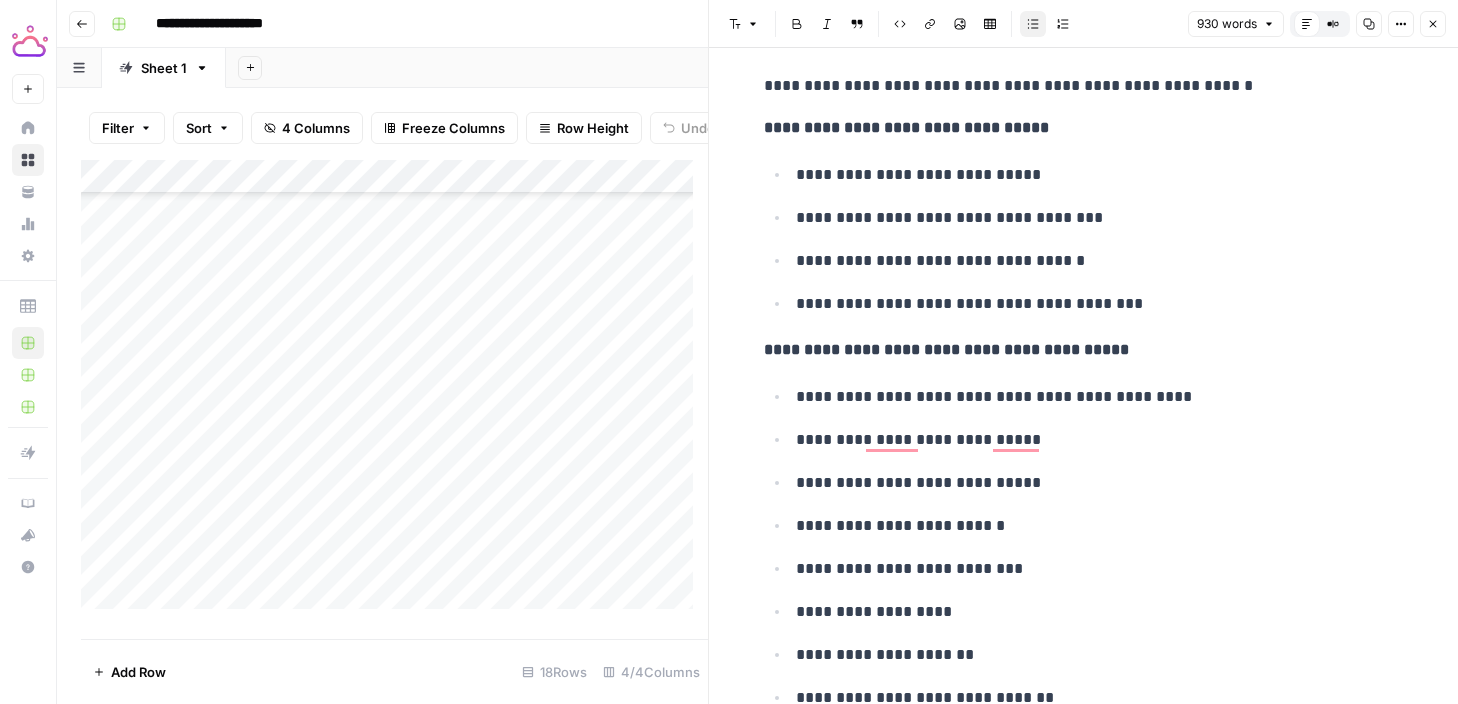 scroll, scrollTop: 0, scrollLeft: 0, axis: both 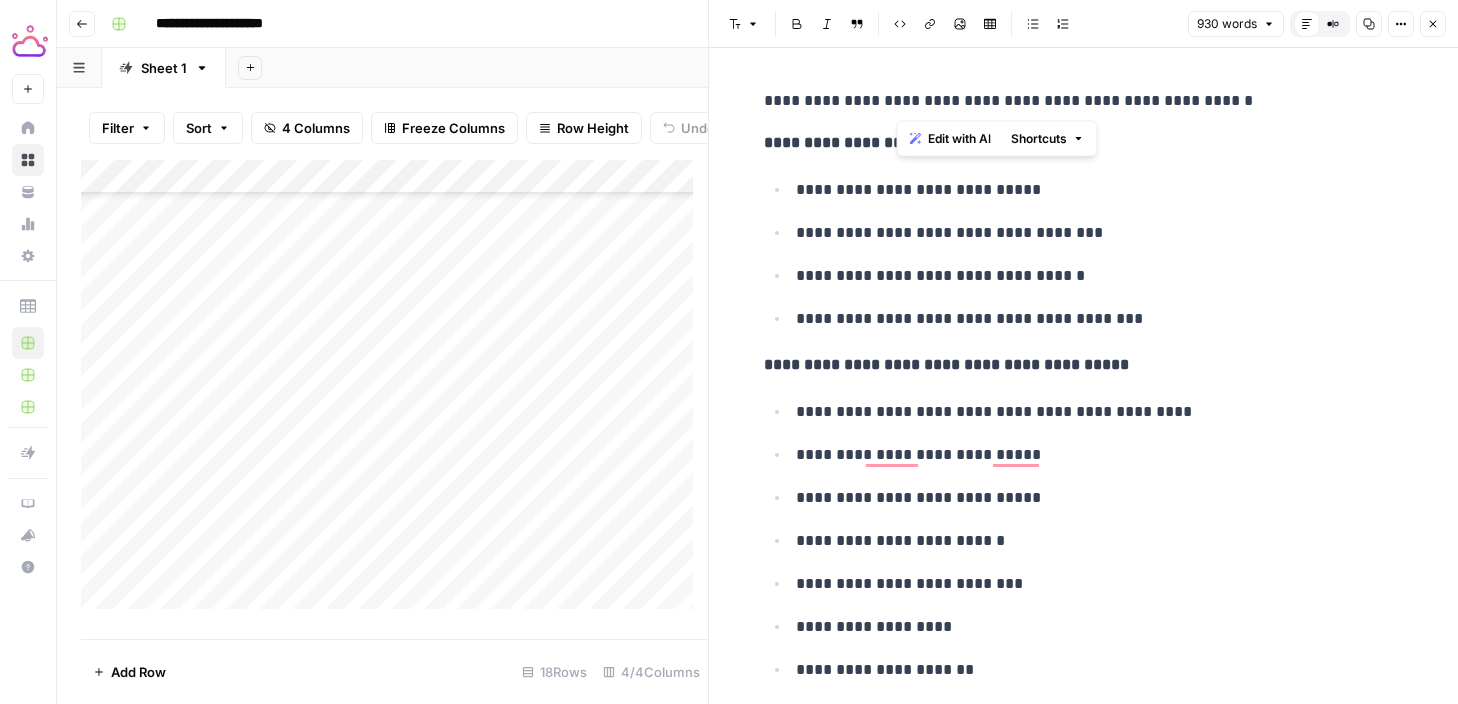 drag, startPoint x: 1229, startPoint y: 105, endPoint x: 898, endPoint y: 99, distance: 331.05438 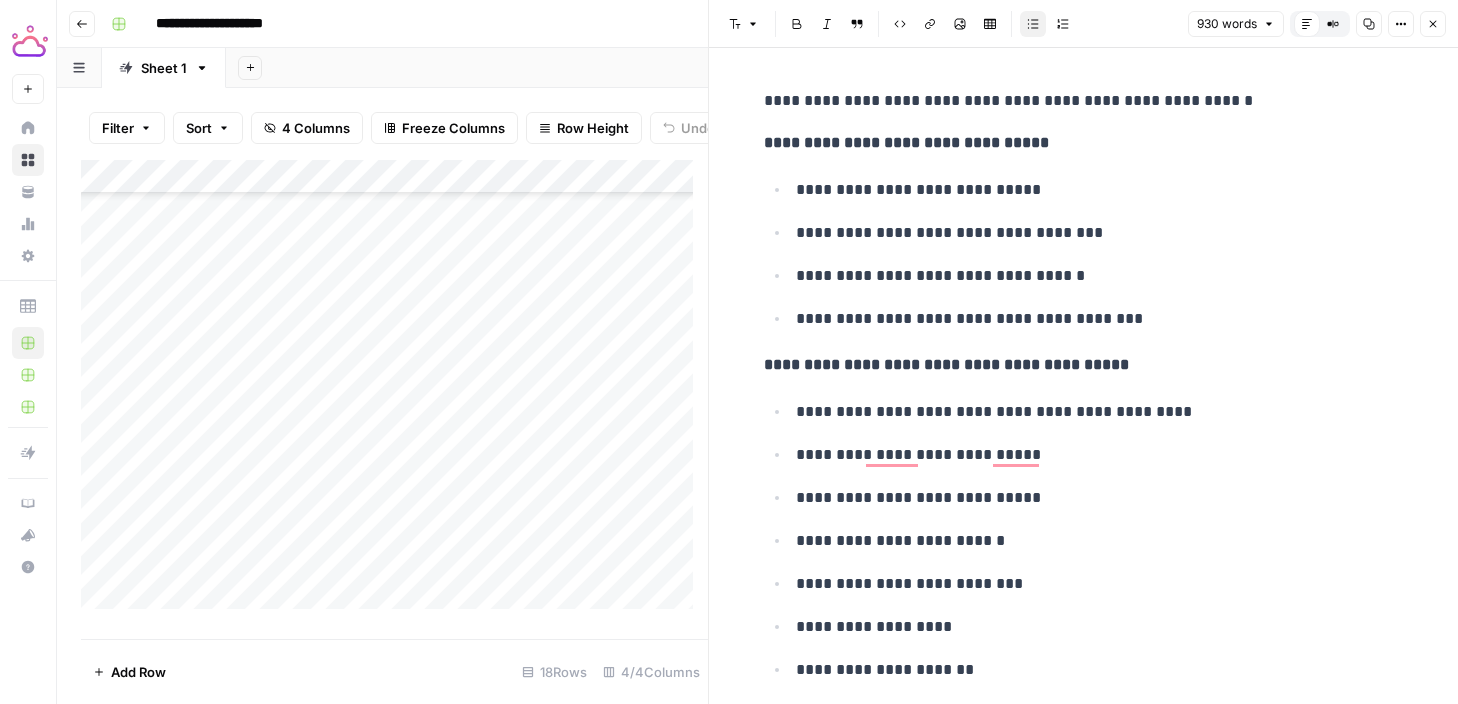 click on "**********" at bounding box center (1100, 319) 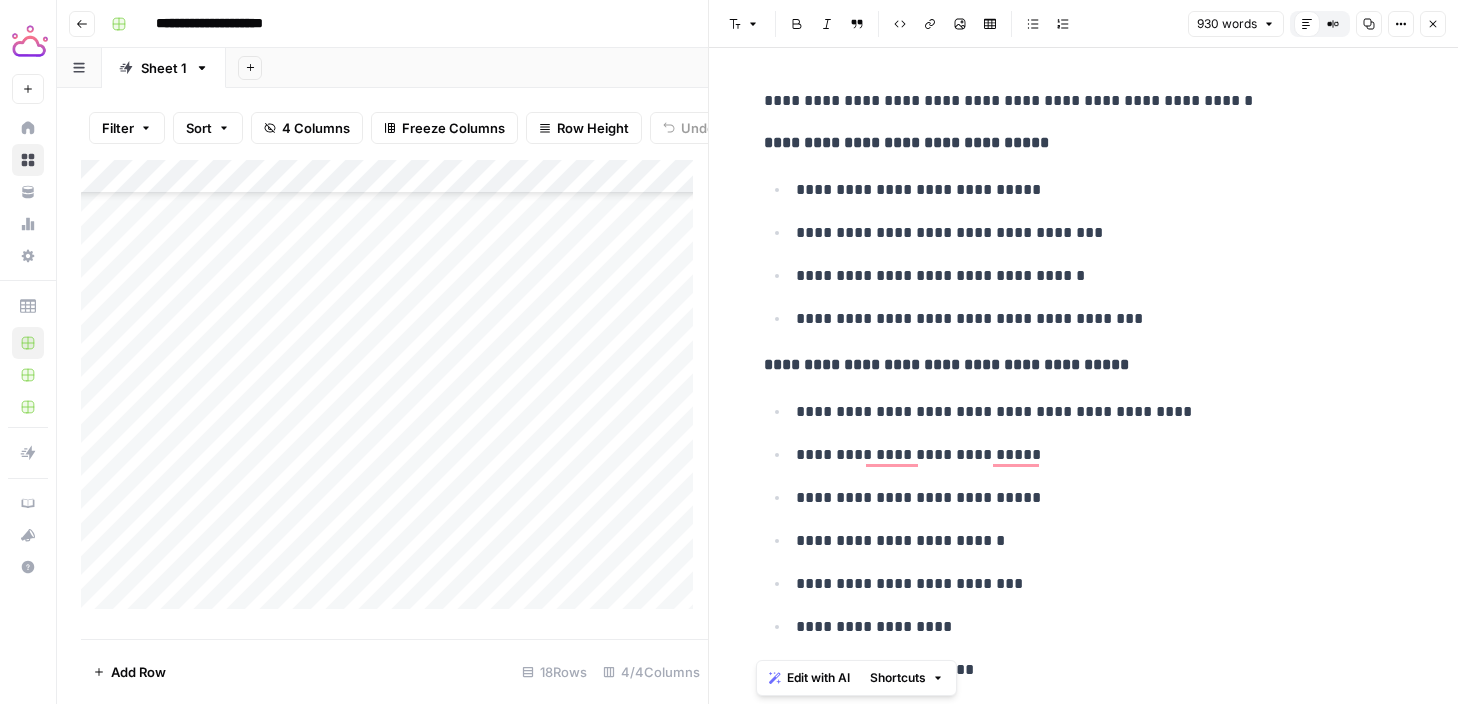 copy on "**********" 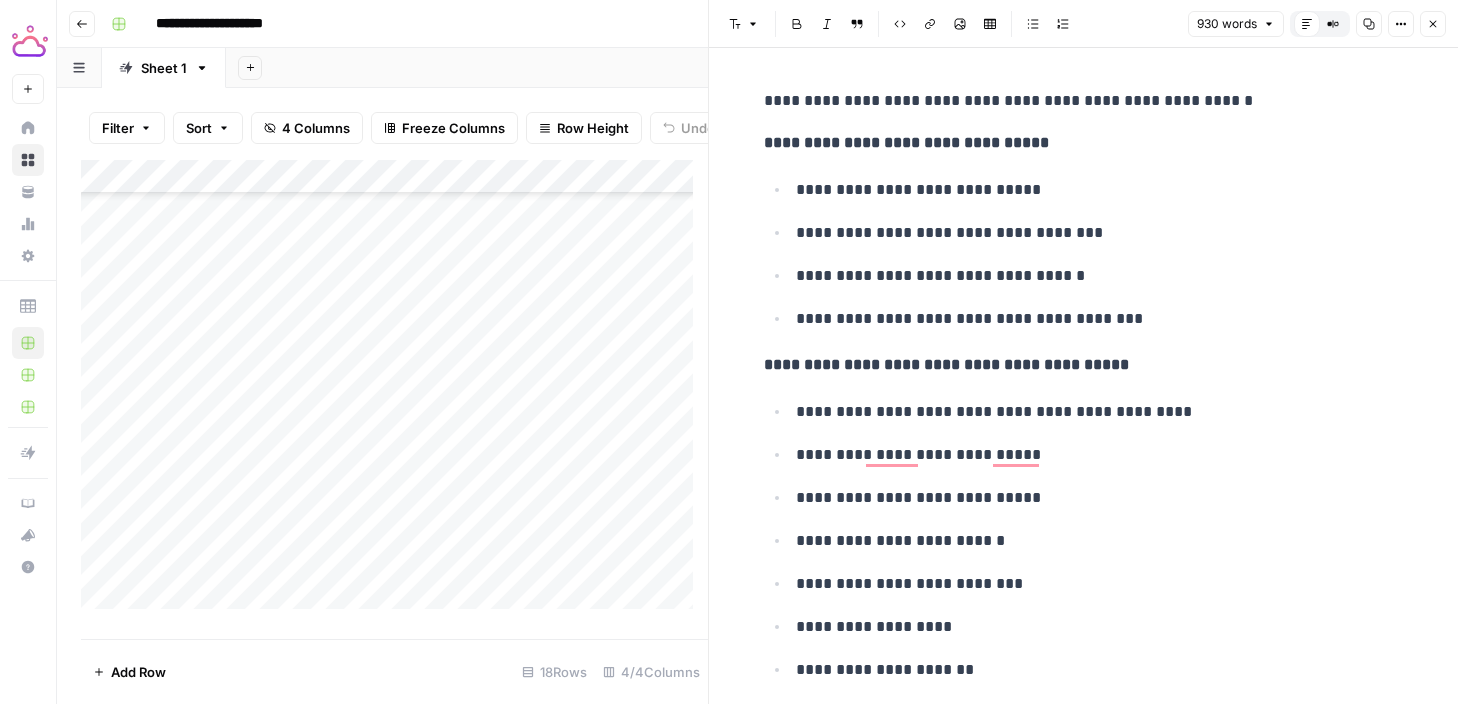 click on "Add Column" at bounding box center (394, 392) 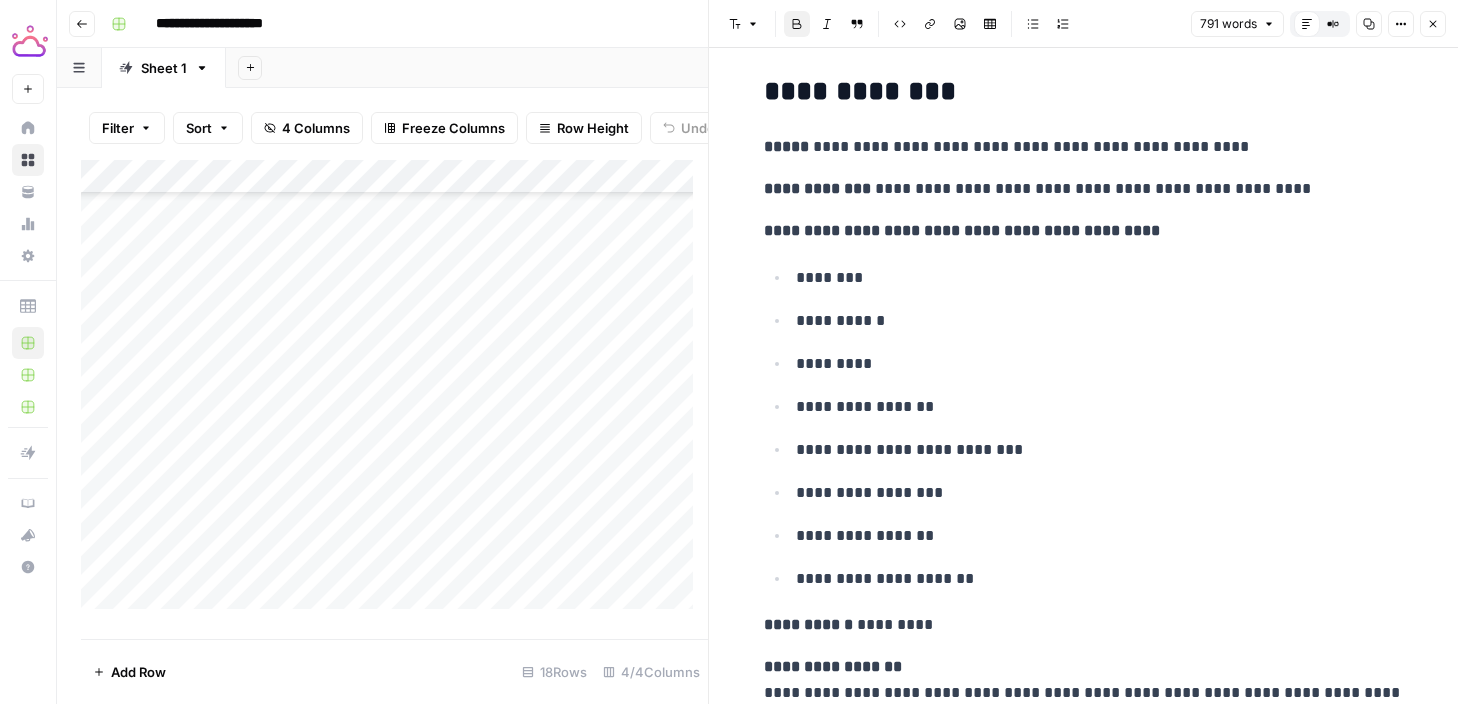 scroll, scrollTop: 1906, scrollLeft: 0, axis: vertical 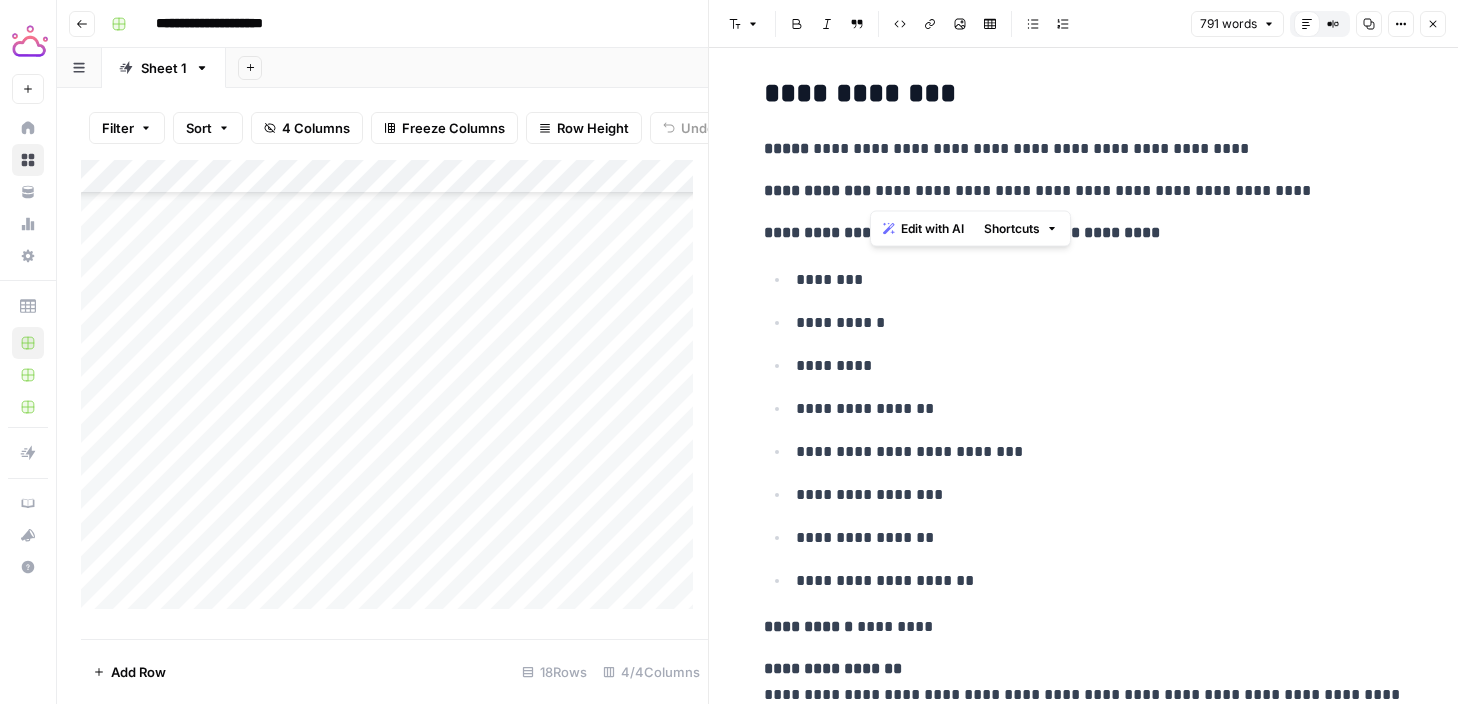 drag, startPoint x: 1285, startPoint y: 190, endPoint x: 874, endPoint y: 196, distance: 411.0438 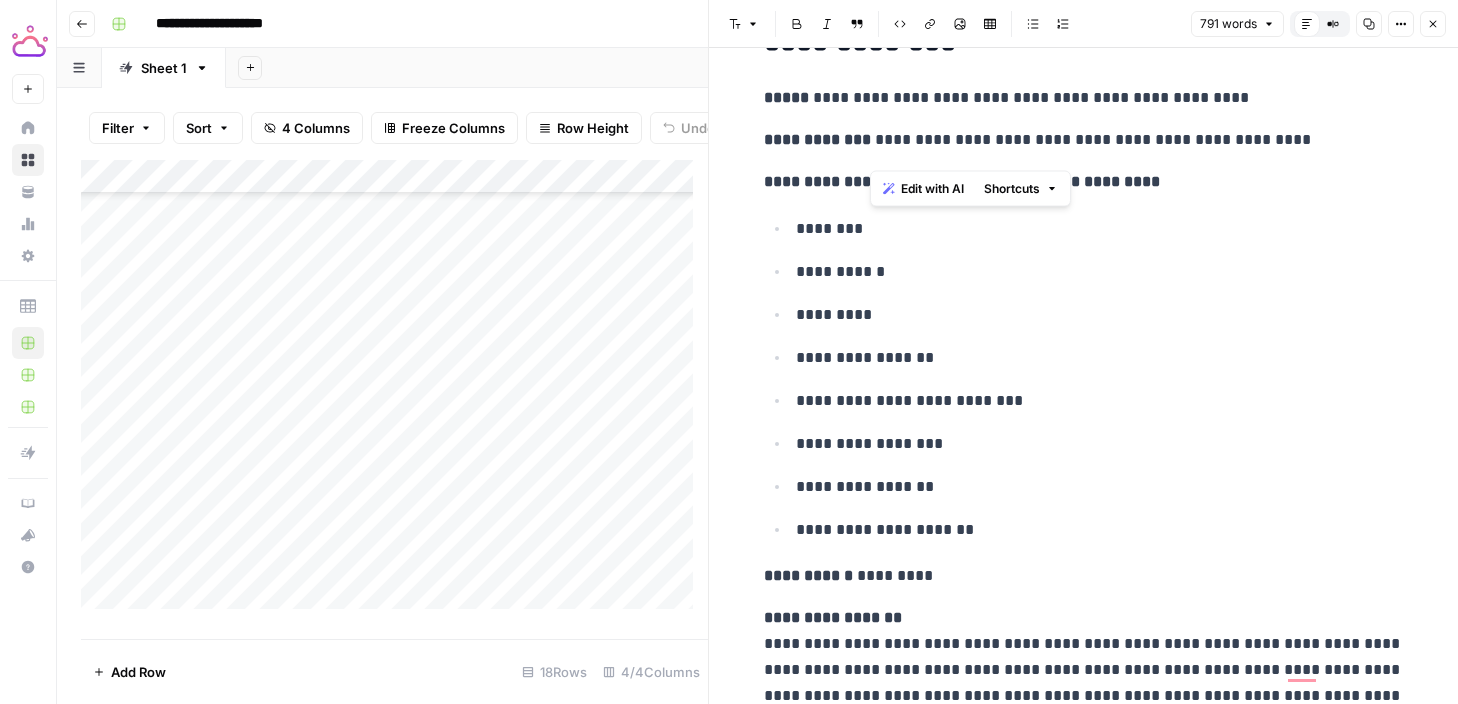 scroll, scrollTop: 1945, scrollLeft: 0, axis: vertical 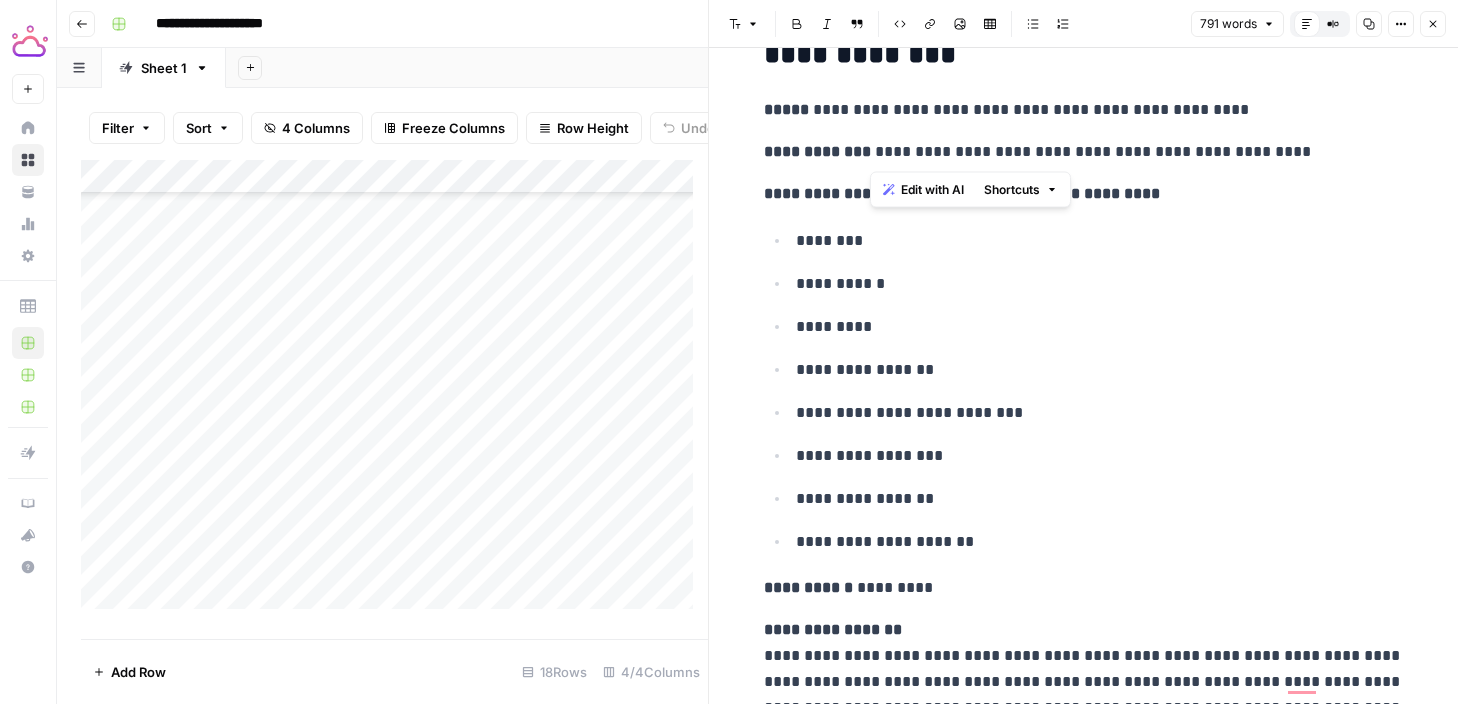 click on "**********" at bounding box center [1084, 391] 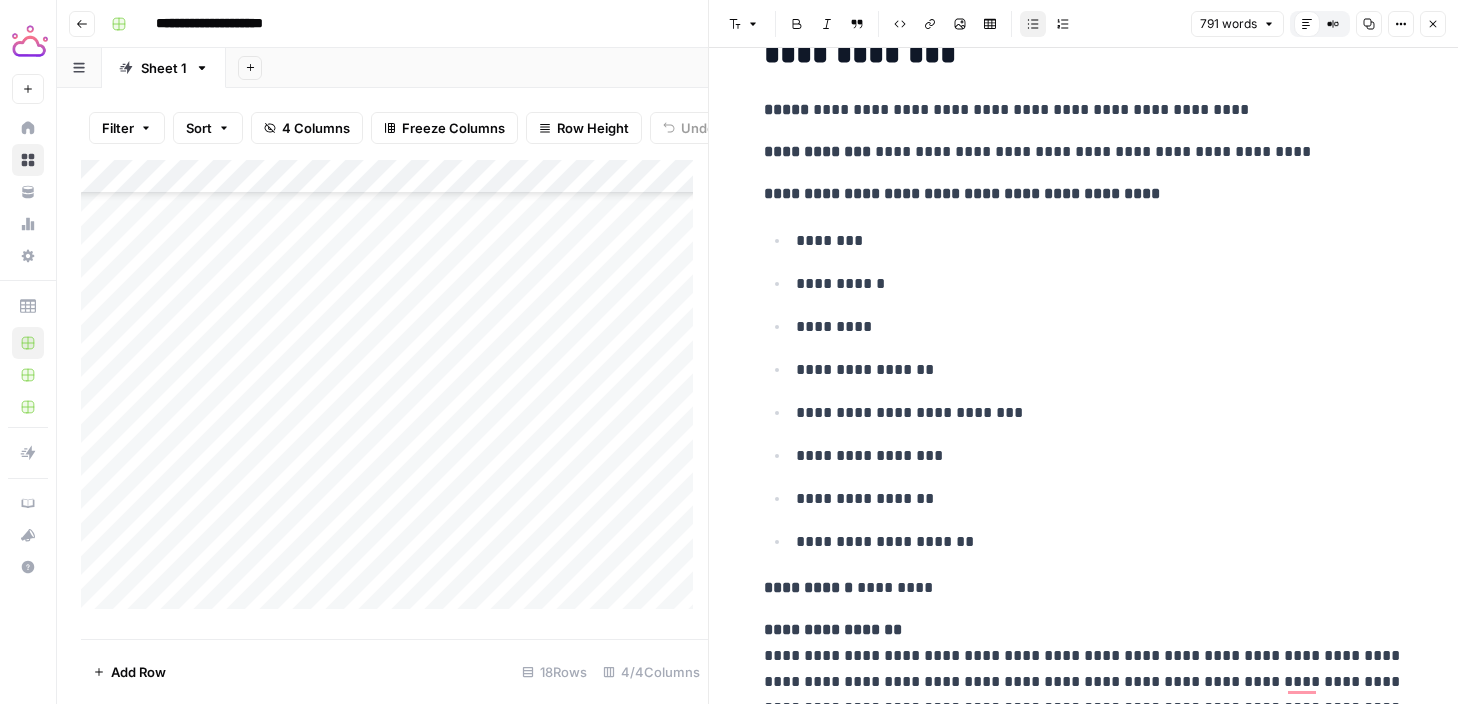 click on "**********" at bounding box center (1100, 370) 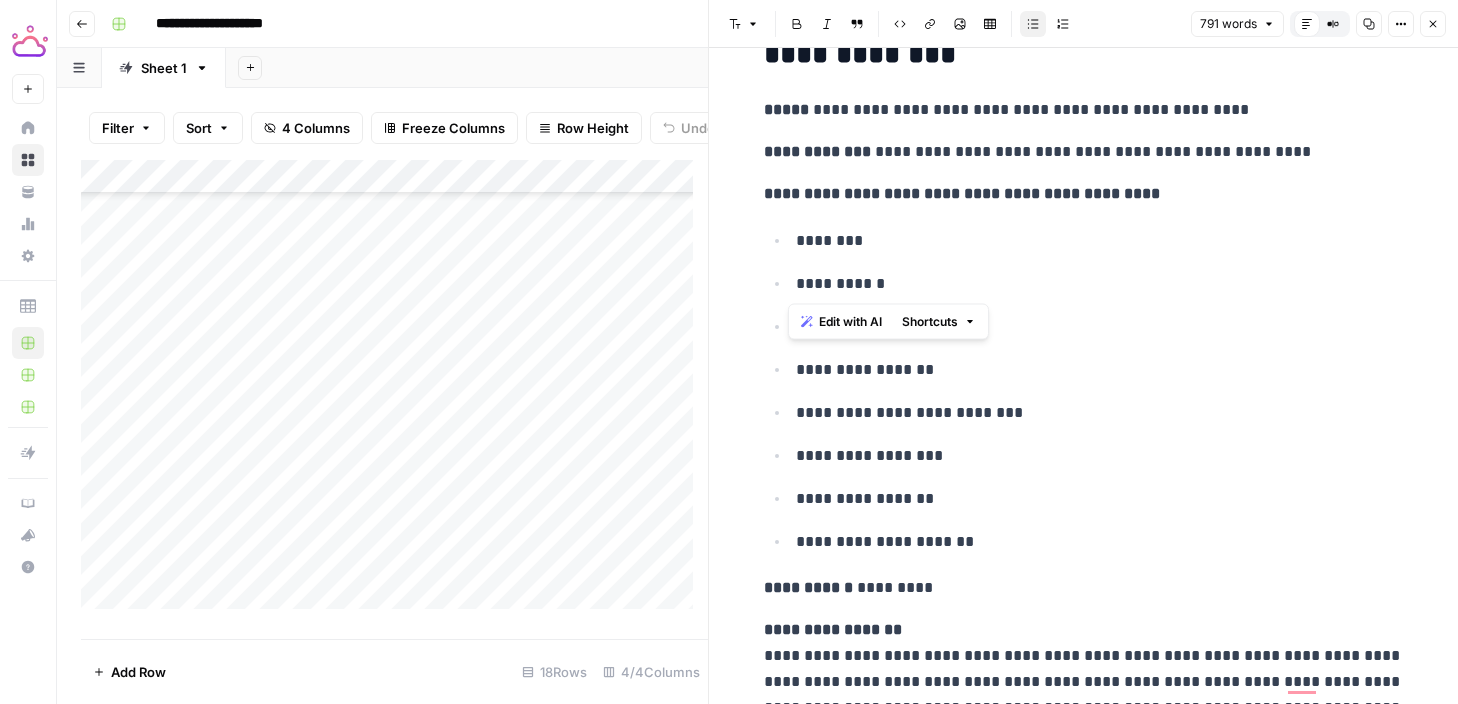 drag, startPoint x: 881, startPoint y: 282, endPoint x: 782, endPoint y: 281, distance: 99.00505 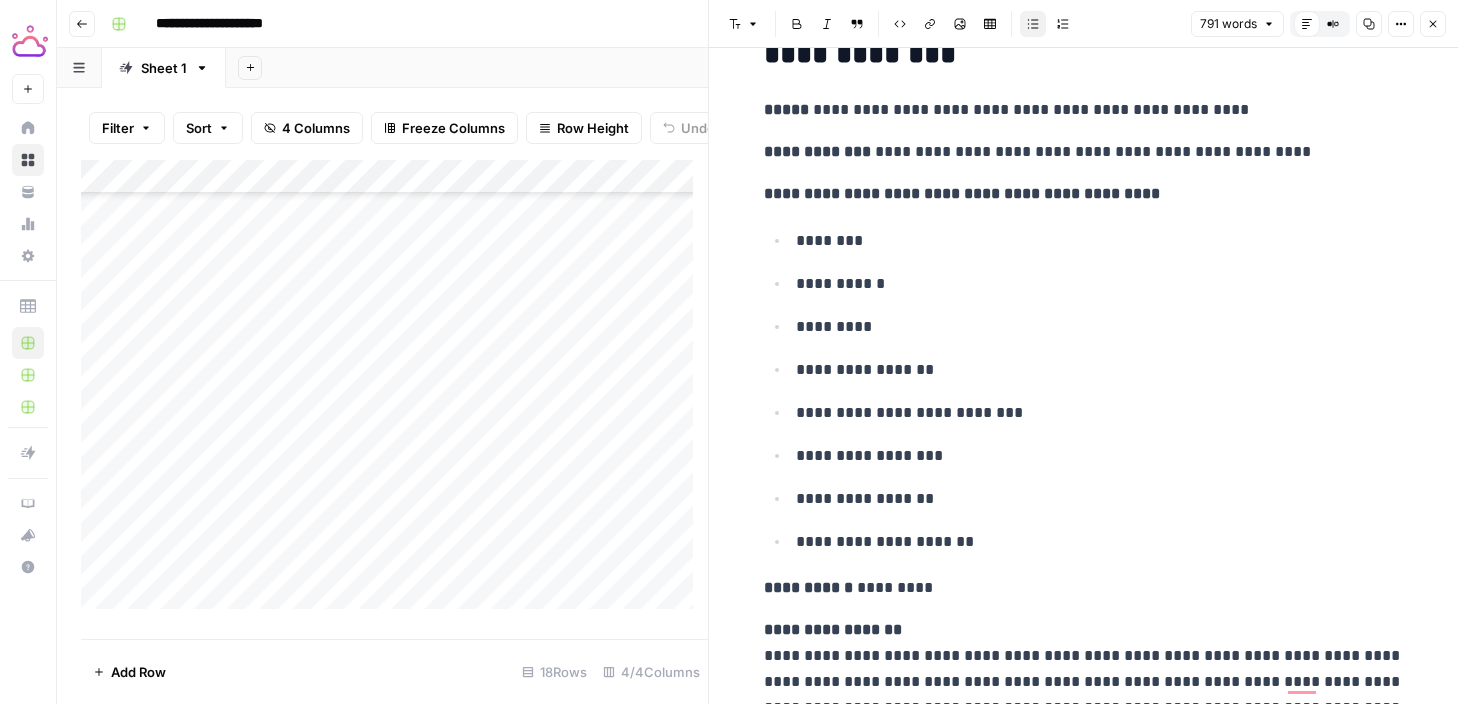 click on "**********" at bounding box center (1100, 413) 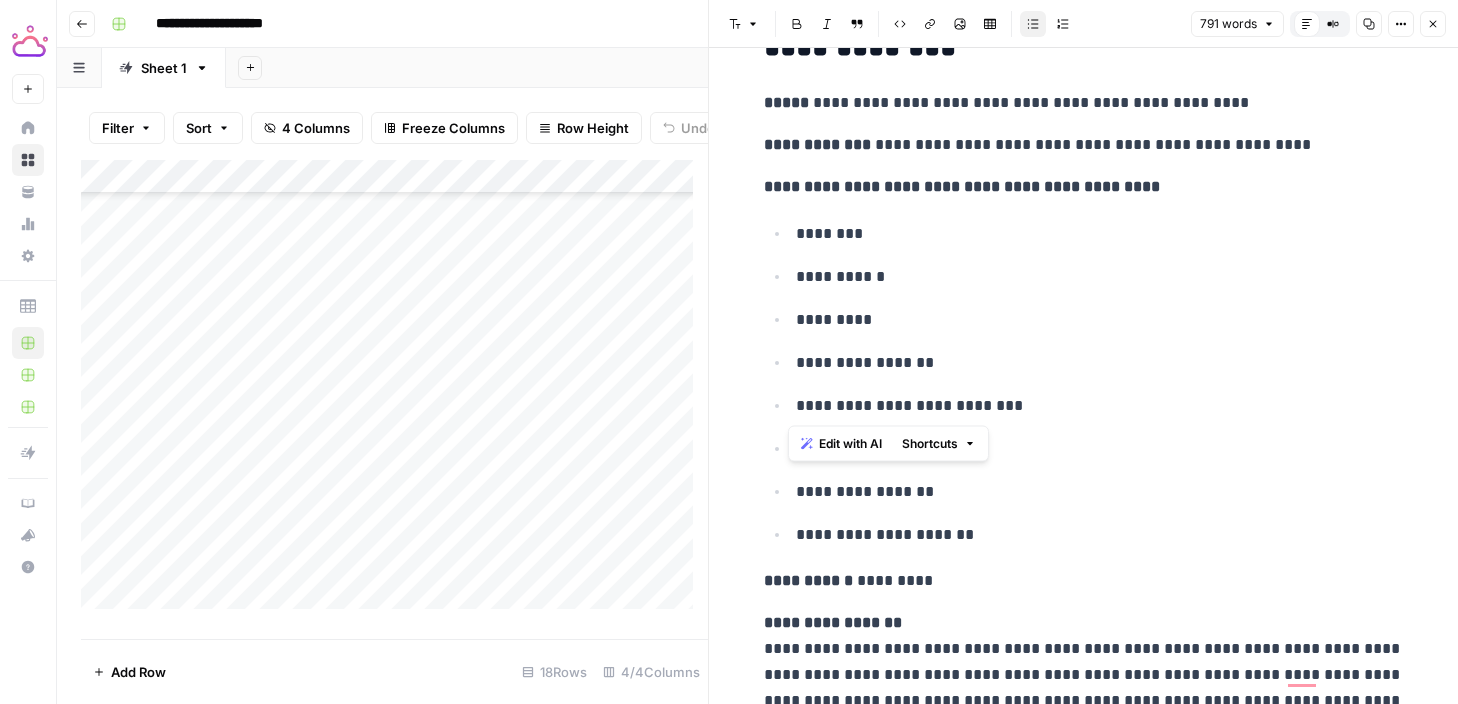 drag, startPoint x: 1012, startPoint y: 409, endPoint x: 792, endPoint y: 403, distance: 220.0818 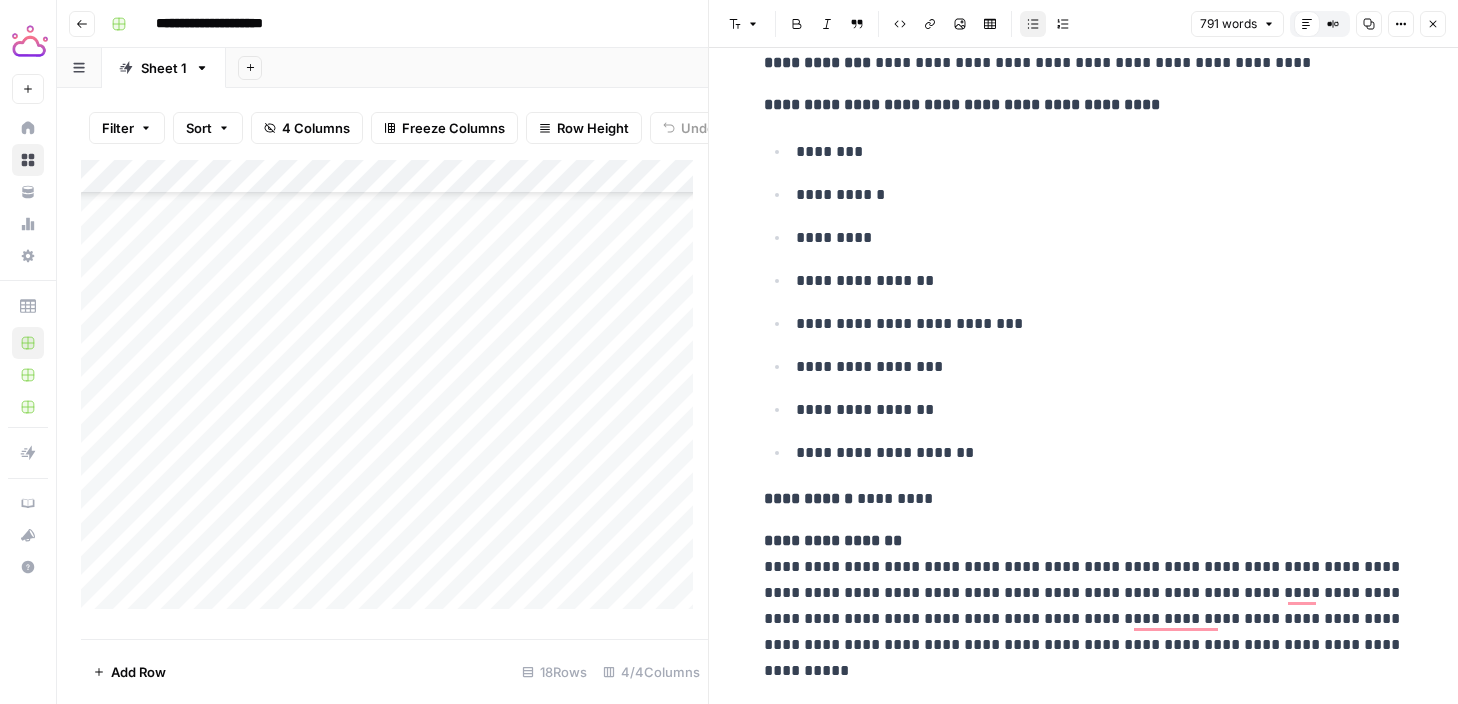 scroll, scrollTop: 2053, scrollLeft: 0, axis: vertical 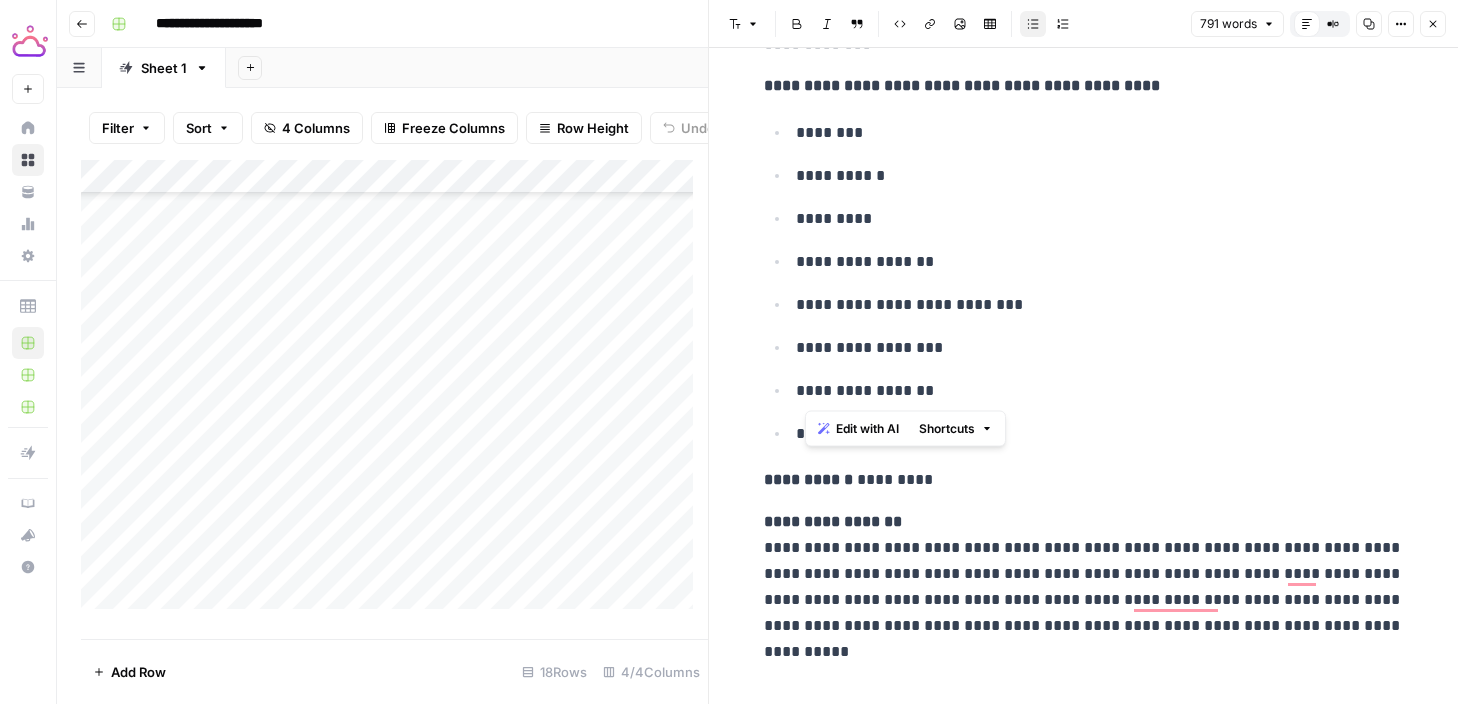drag, startPoint x: 944, startPoint y: 385, endPoint x: 805, endPoint y: 385, distance: 139 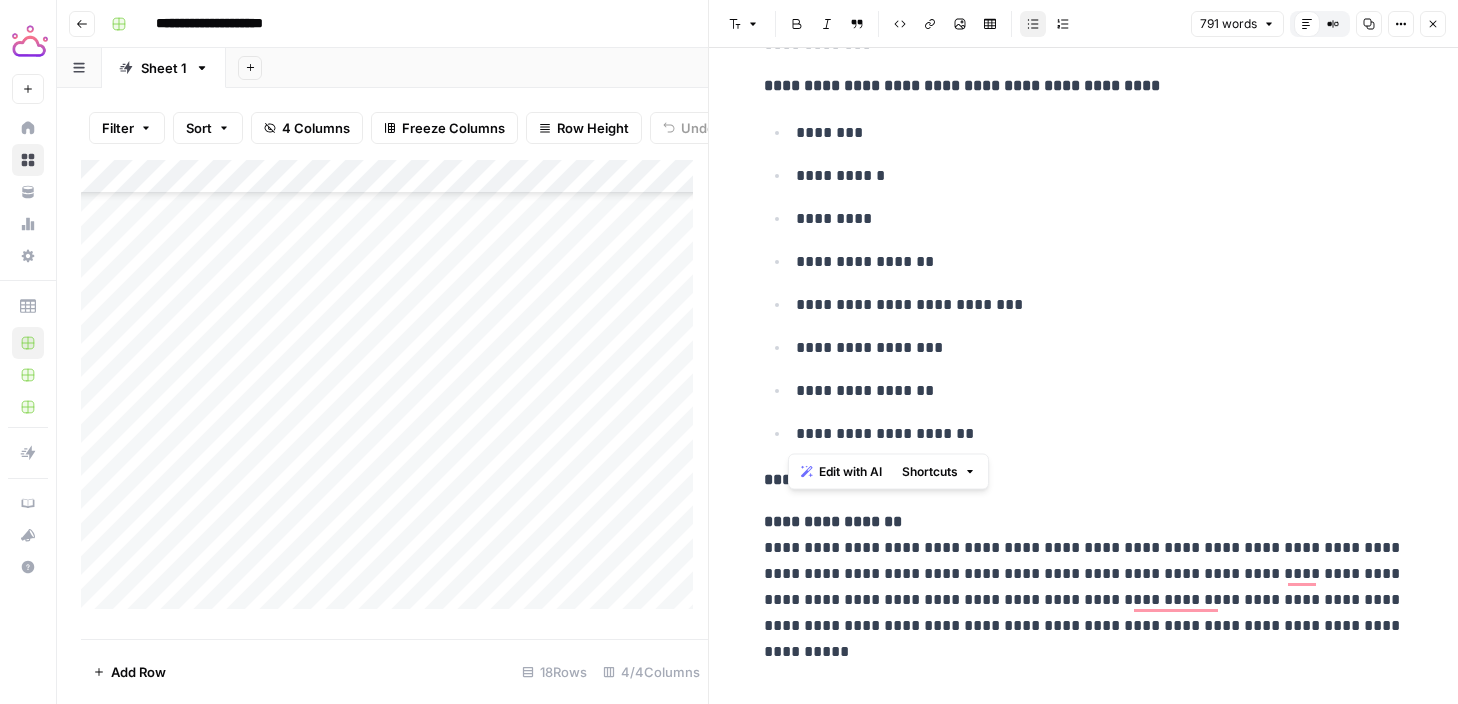 drag, startPoint x: 985, startPoint y: 446, endPoint x: 786, endPoint y: 437, distance: 199.20341 